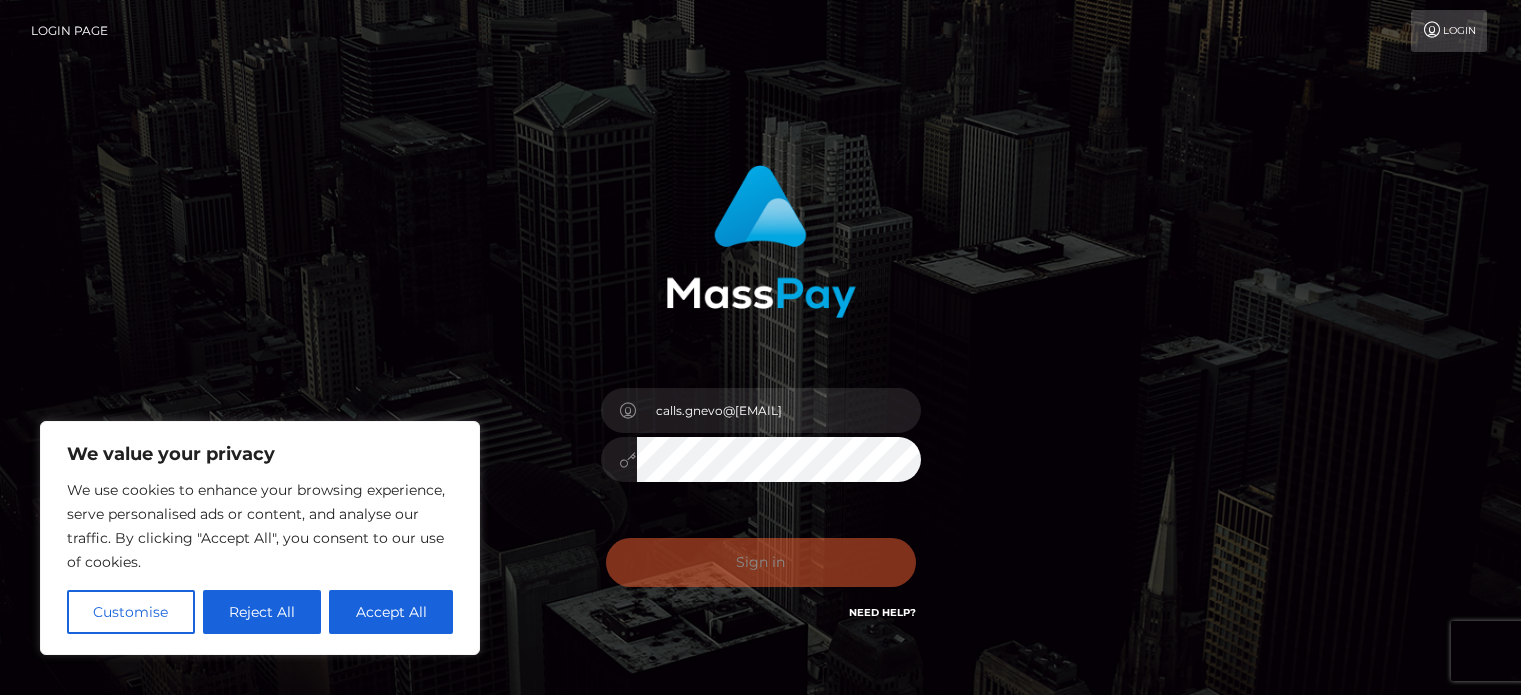 scroll, scrollTop: 0, scrollLeft: 0, axis: both 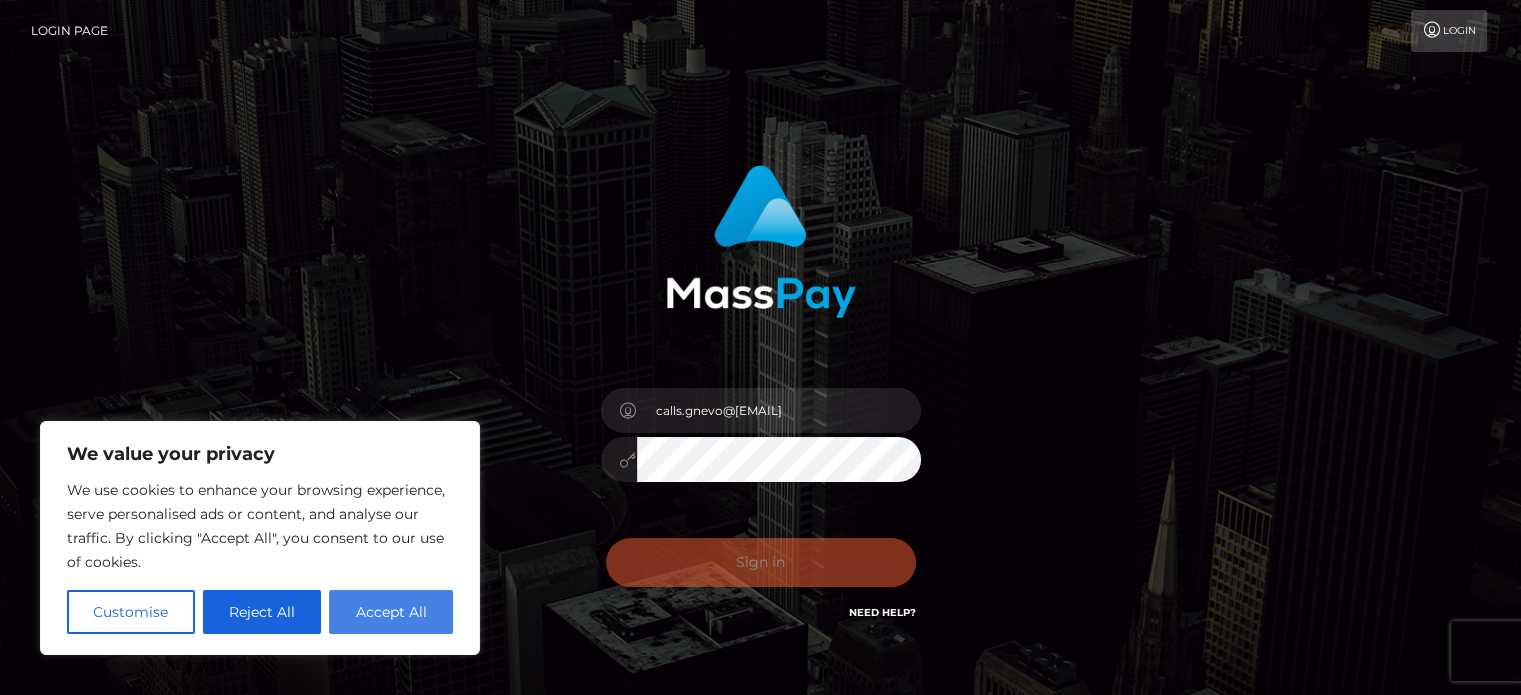 click on "Accept All" at bounding box center (391, 612) 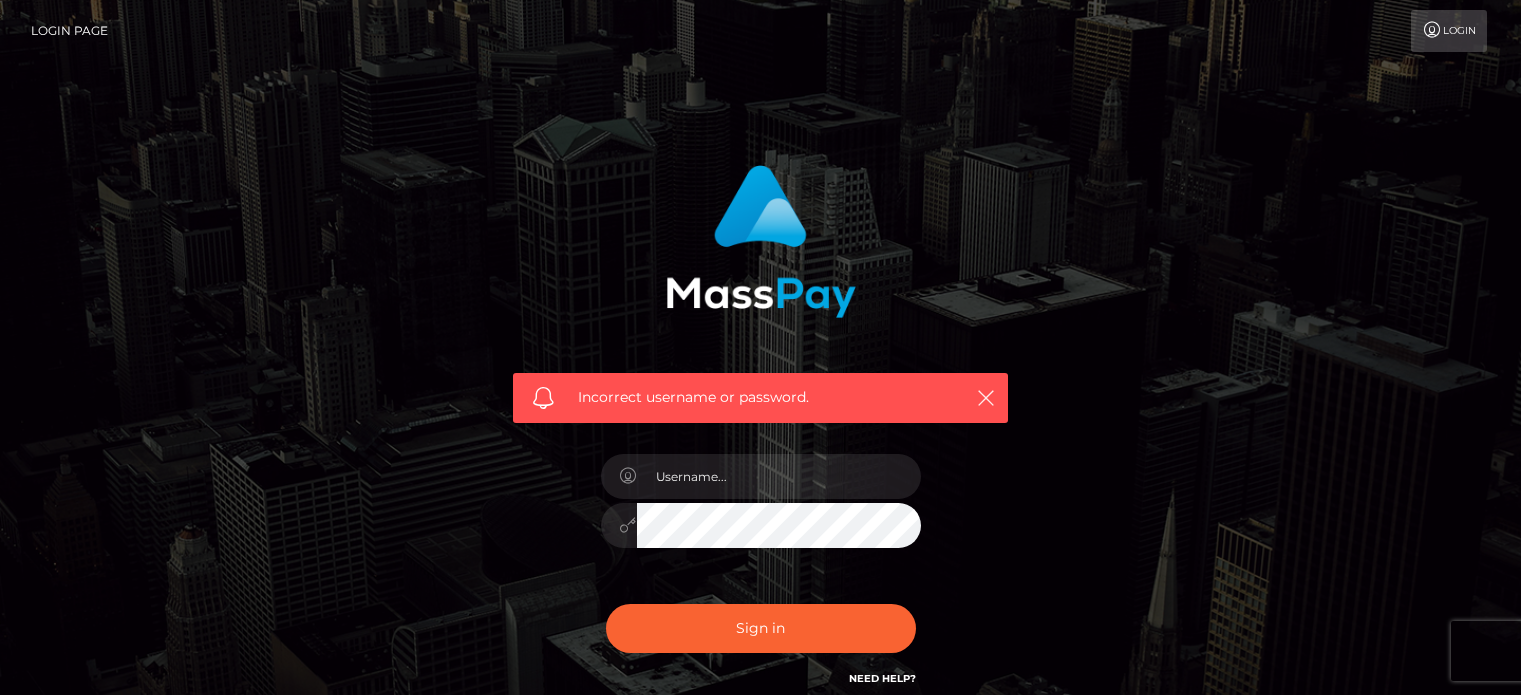 scroll, scrollTop: 0, scrollLeft: 0, axis: both 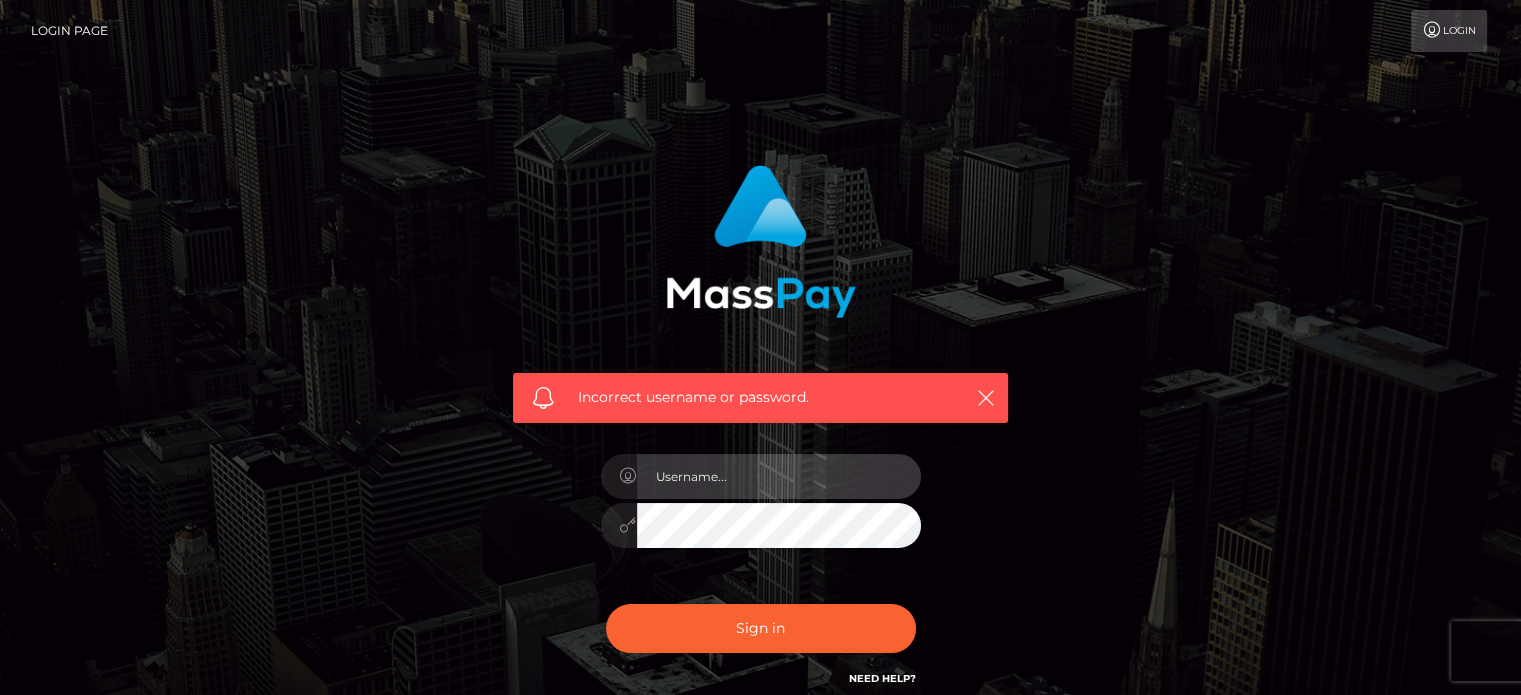 click at bounding box center (779, 476) 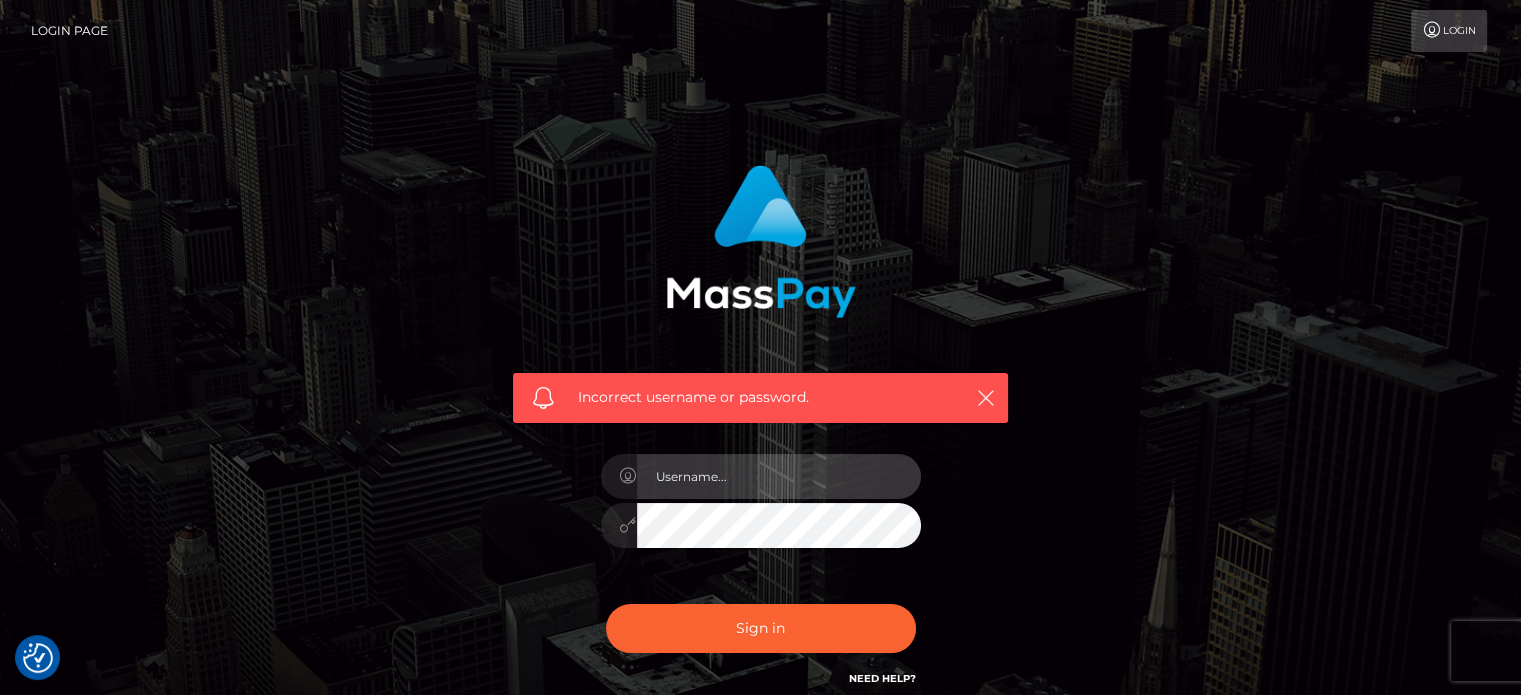 type on "calls.gnevo@gmail.com" 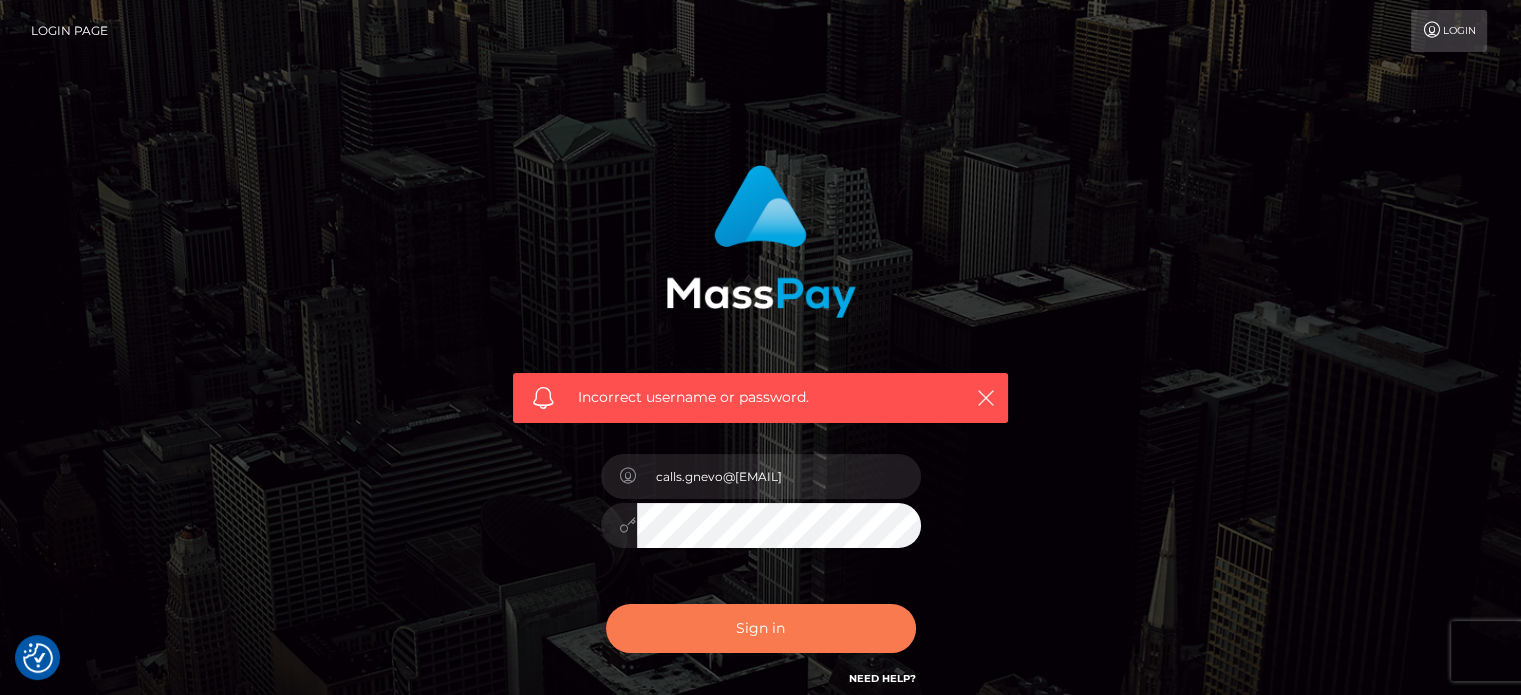 click on "Sign in" at bounding box center [761, 628] 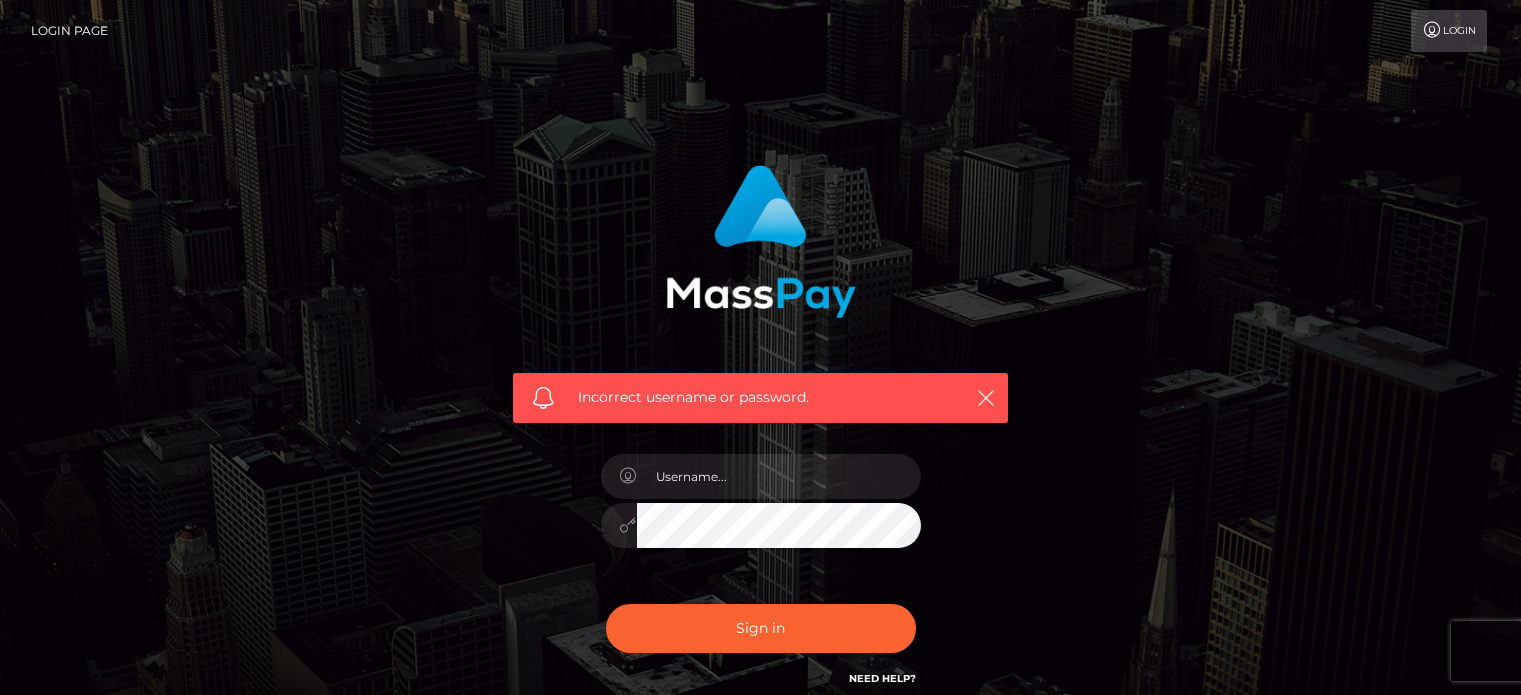 scroll, scrollTop: 0, scrollLeft: 0, axis: both 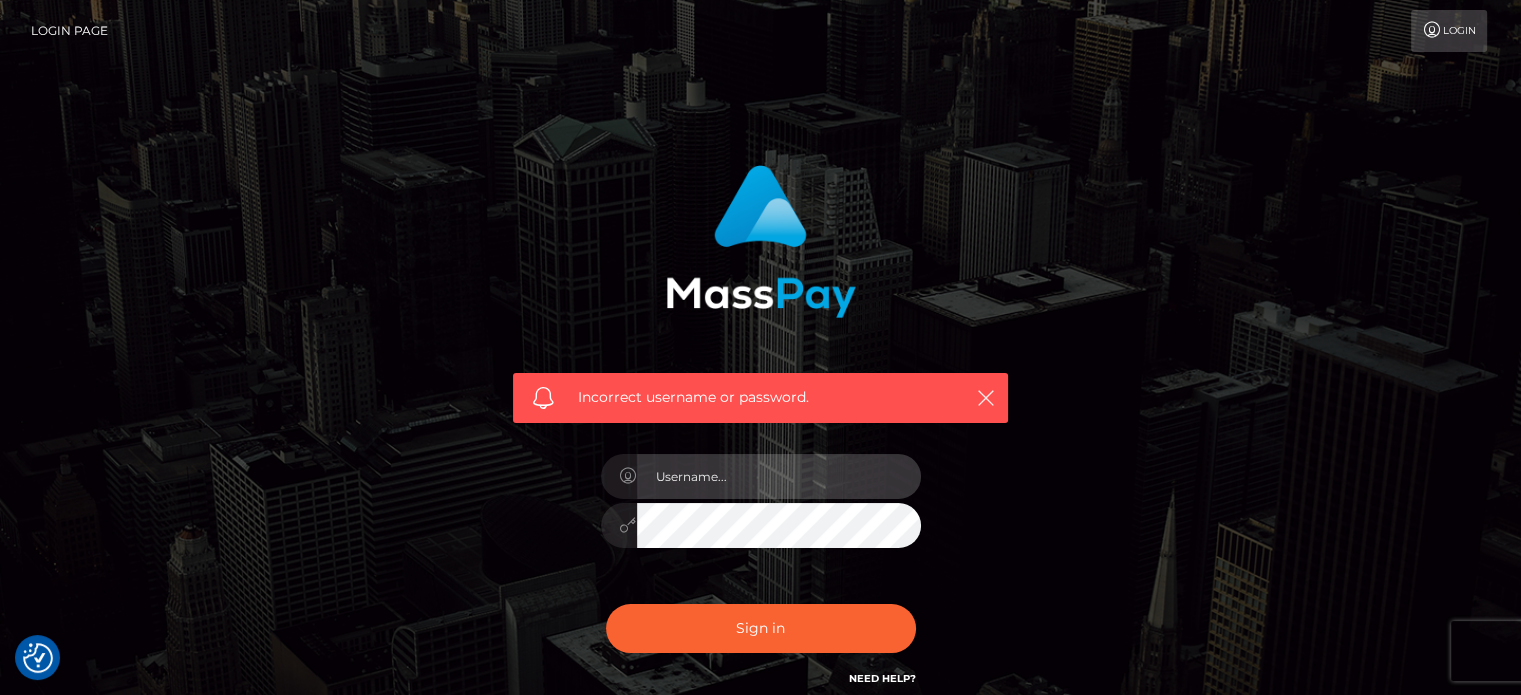 click at bounding box center [779, 476] 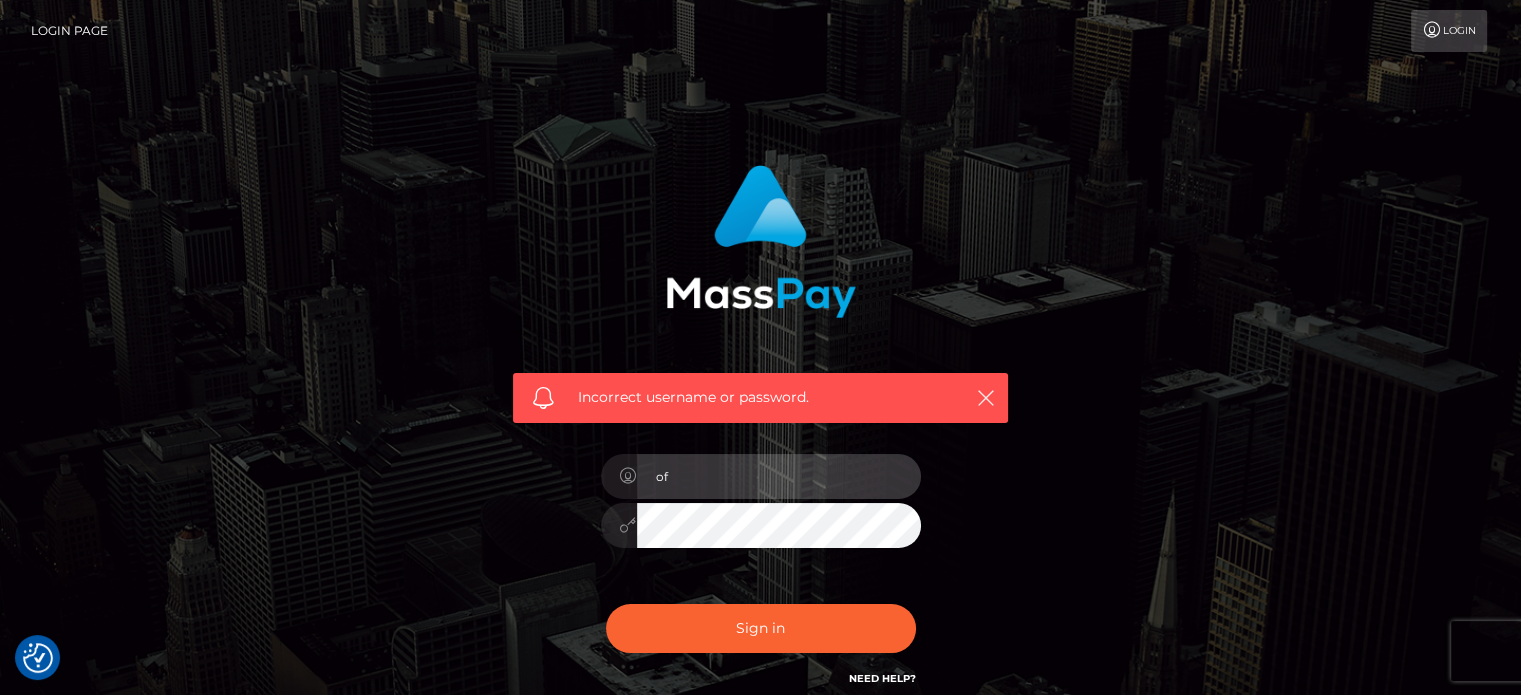 type on "o" 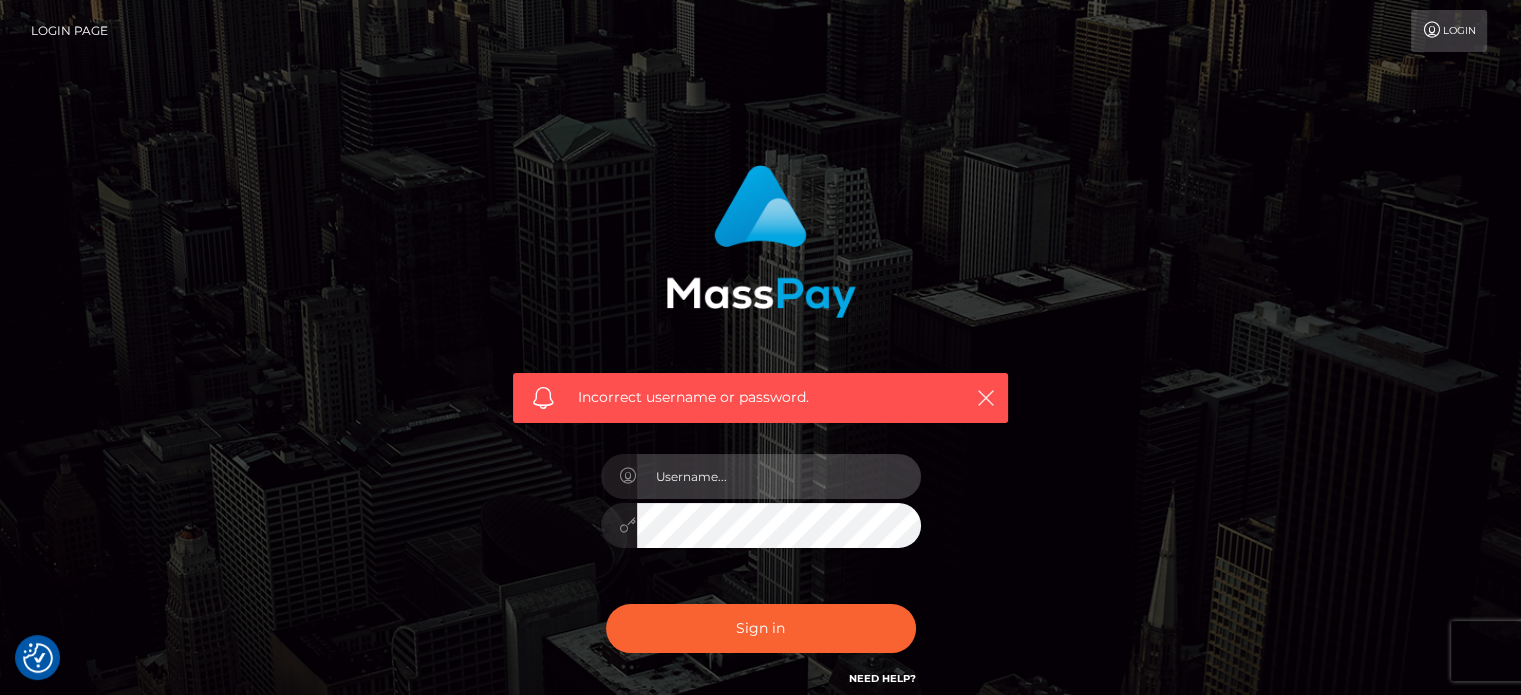 type on "calls.gnevo@gmail.com" 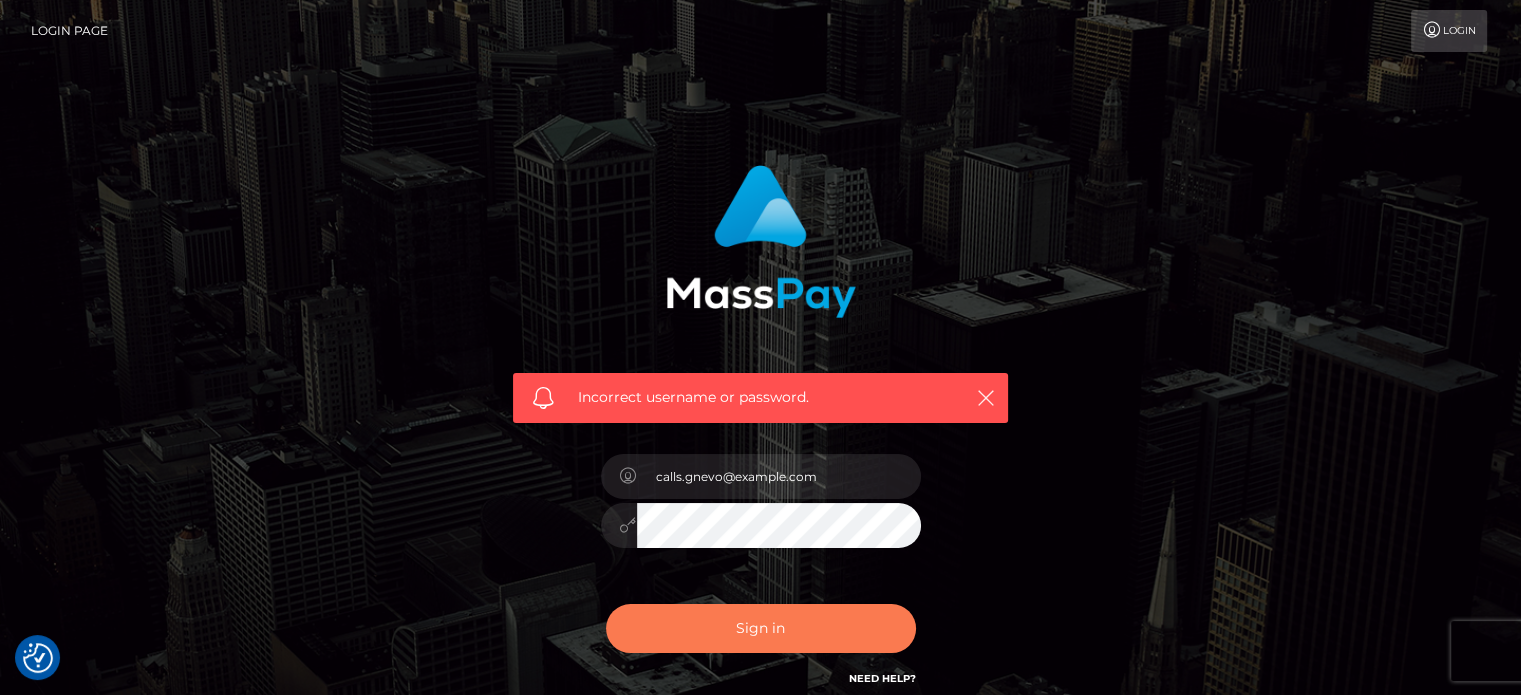 click on "Sign in" at bounding box center [761, 628] 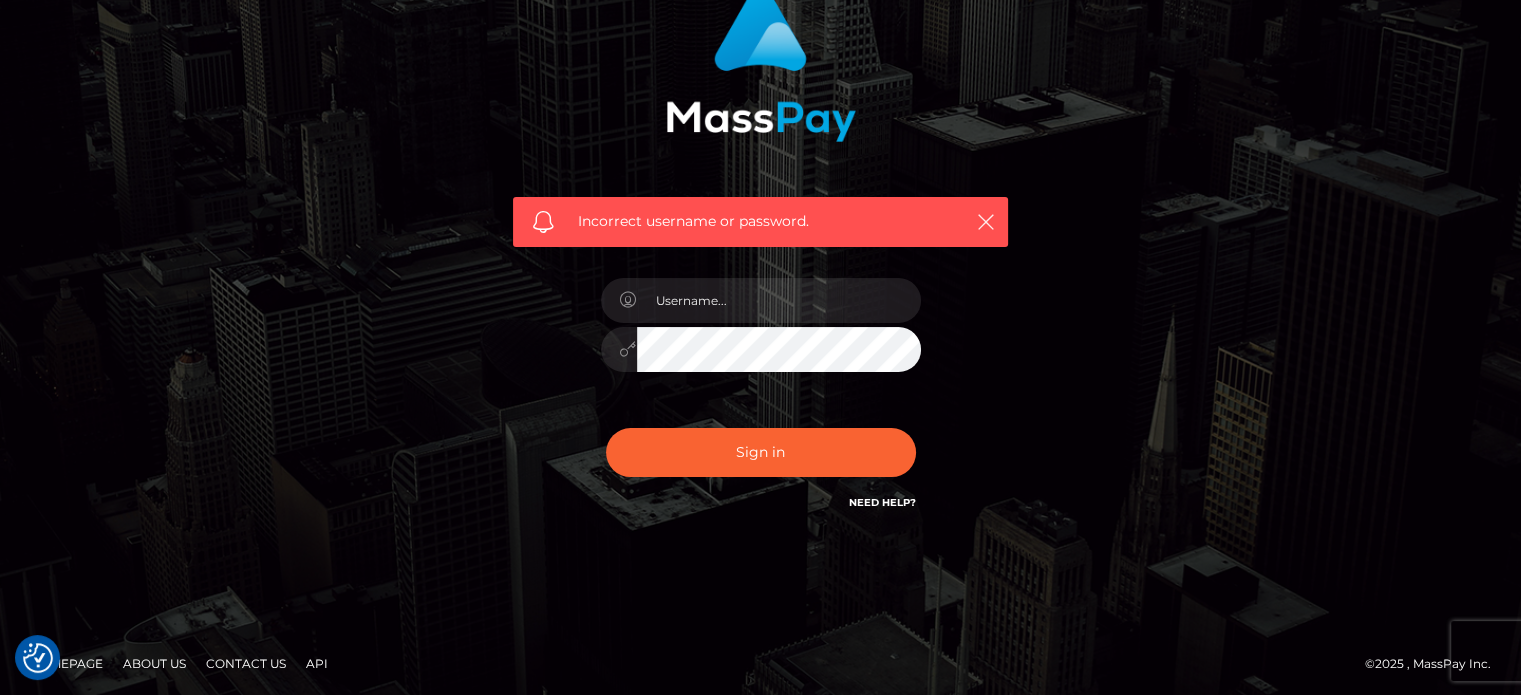scroll, scrollTop: 179, scrollLeft: 0, axis: vertical 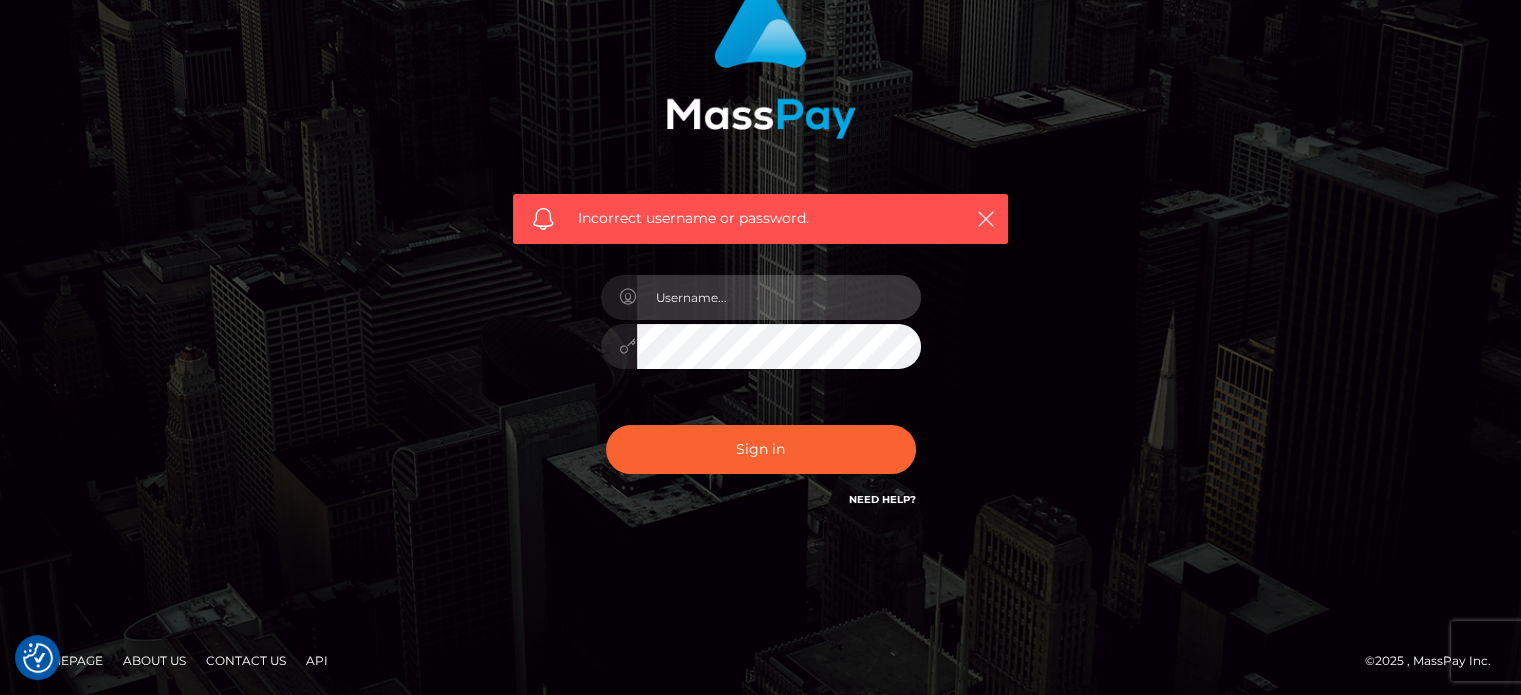 click at bounding box center [779, 297] 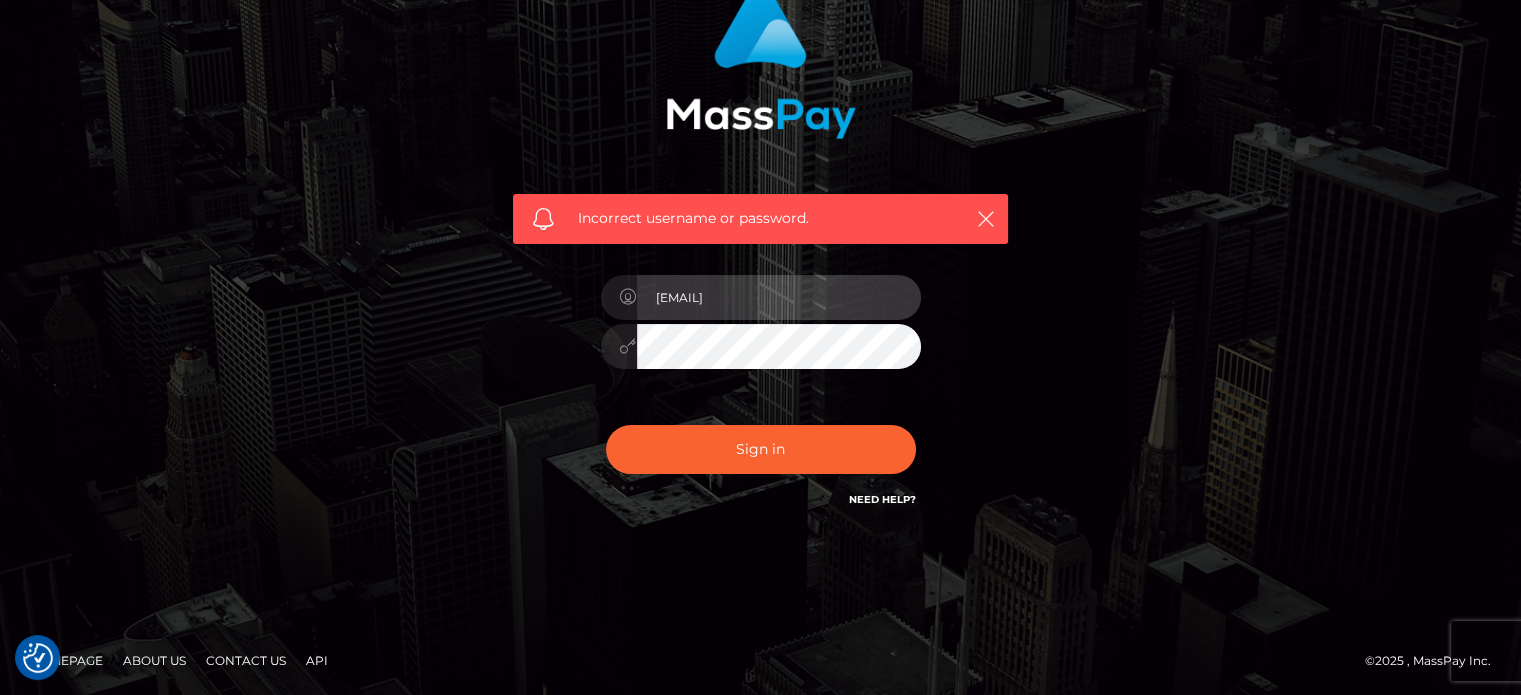 type on "[EMAIL]" 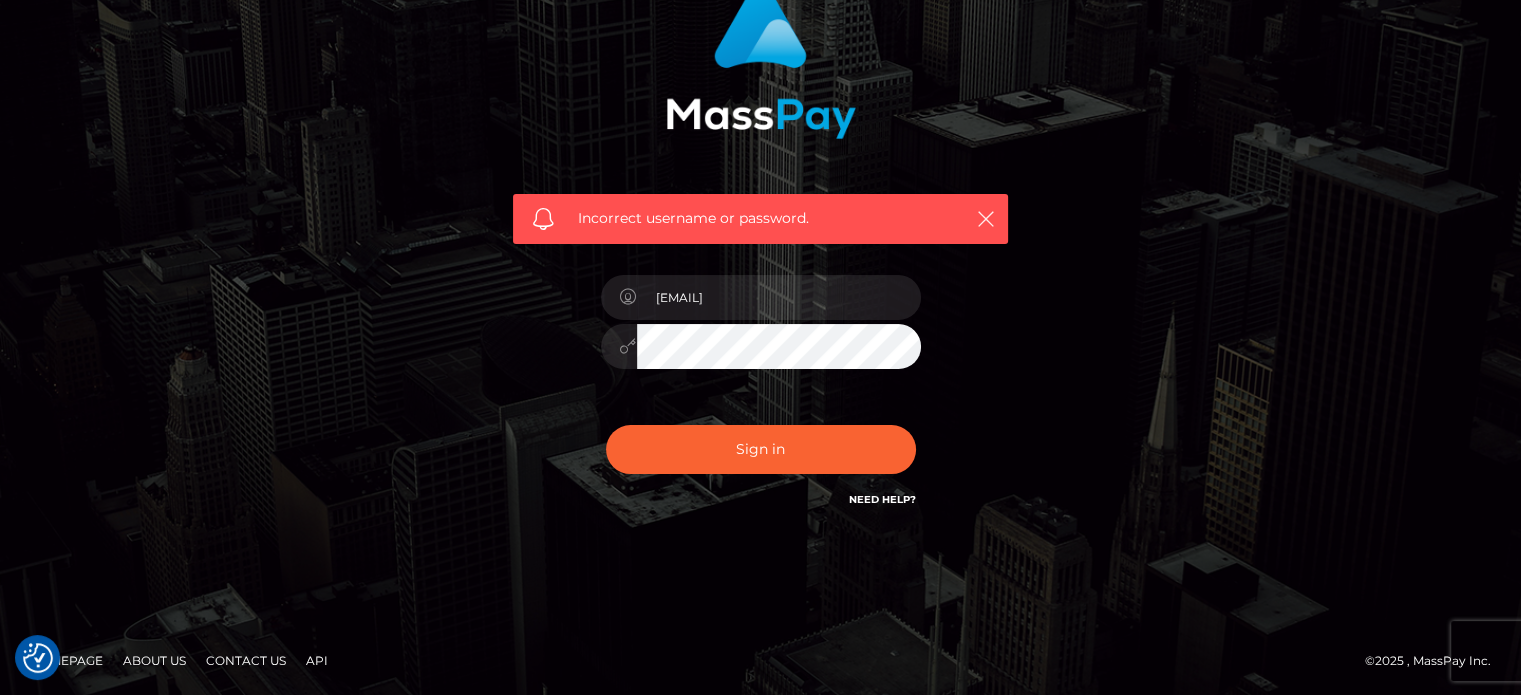 click on "Sign in" at bounding box center (761, 449) 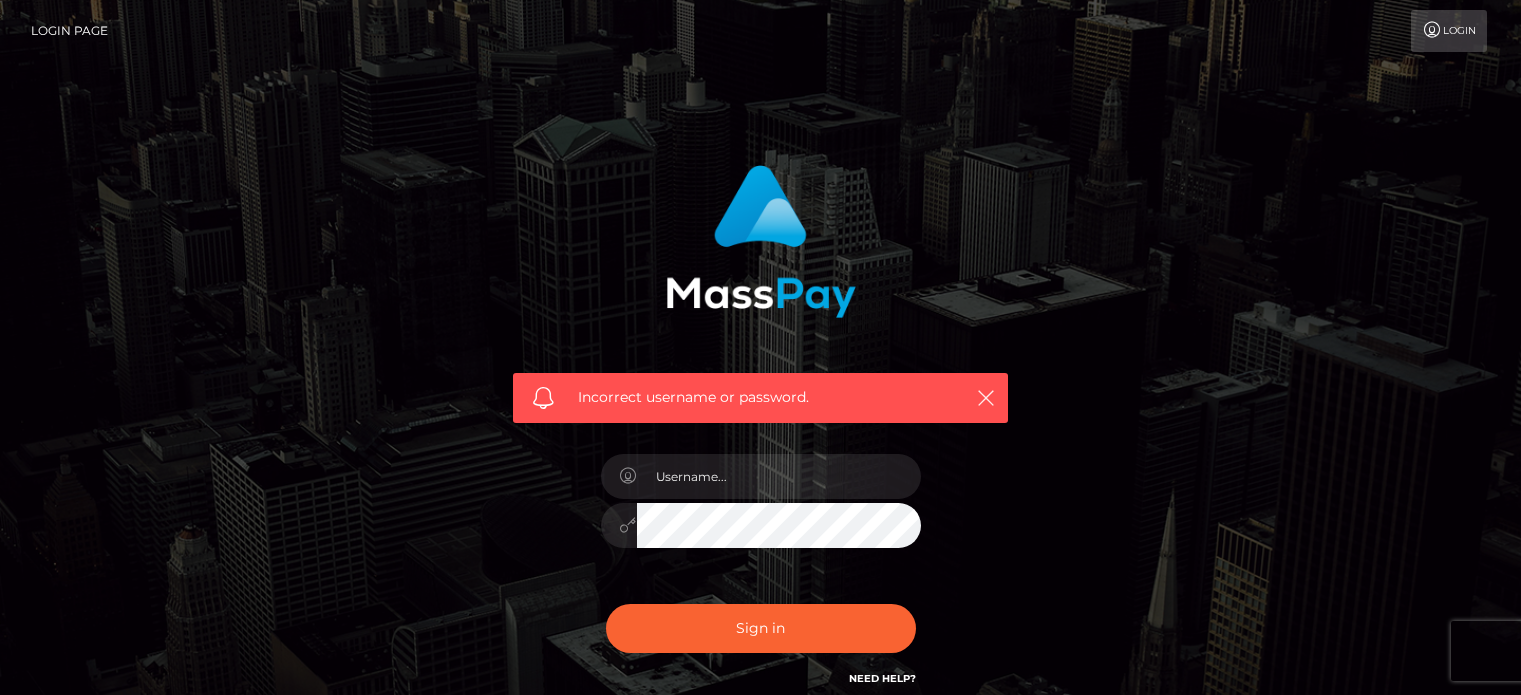 scroll, scrollTop: 0, scrollLeft: 0, axis: both 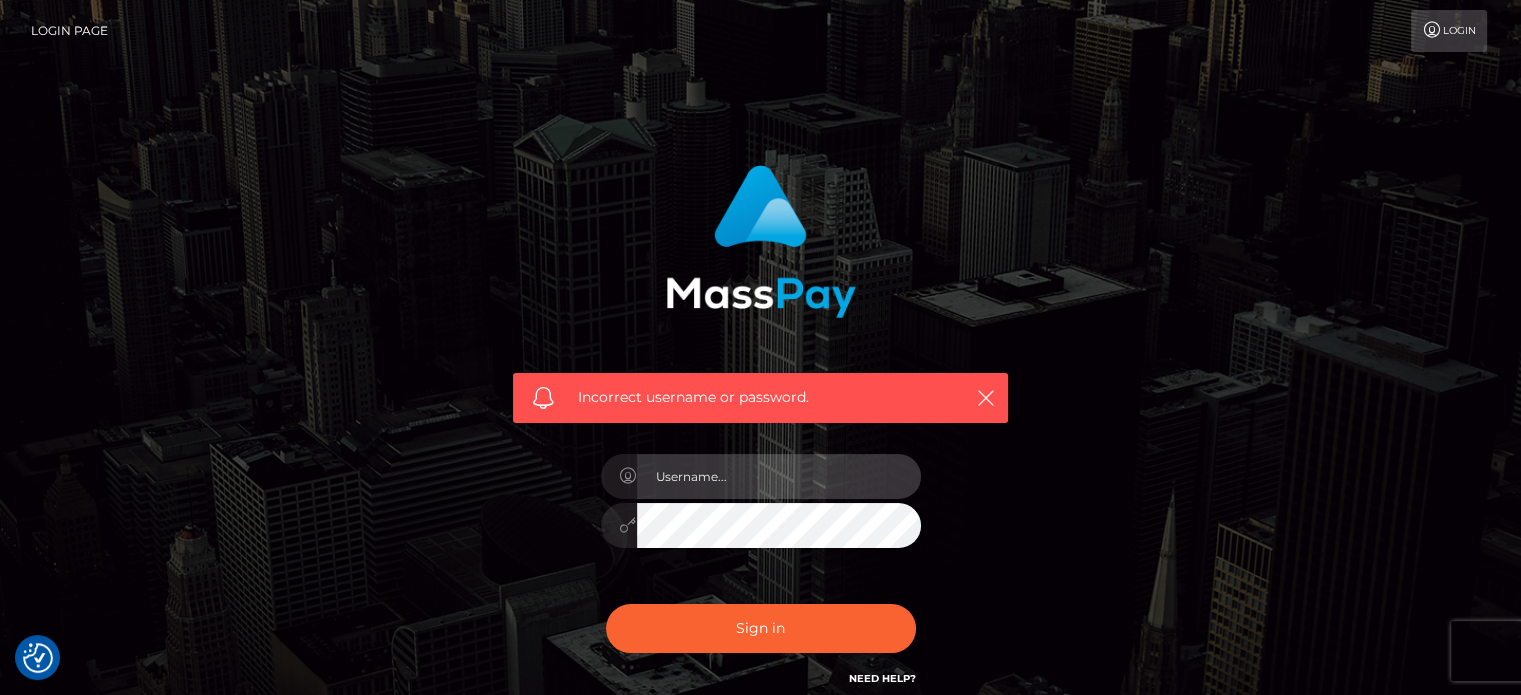 click at bounding box center [779, 476] 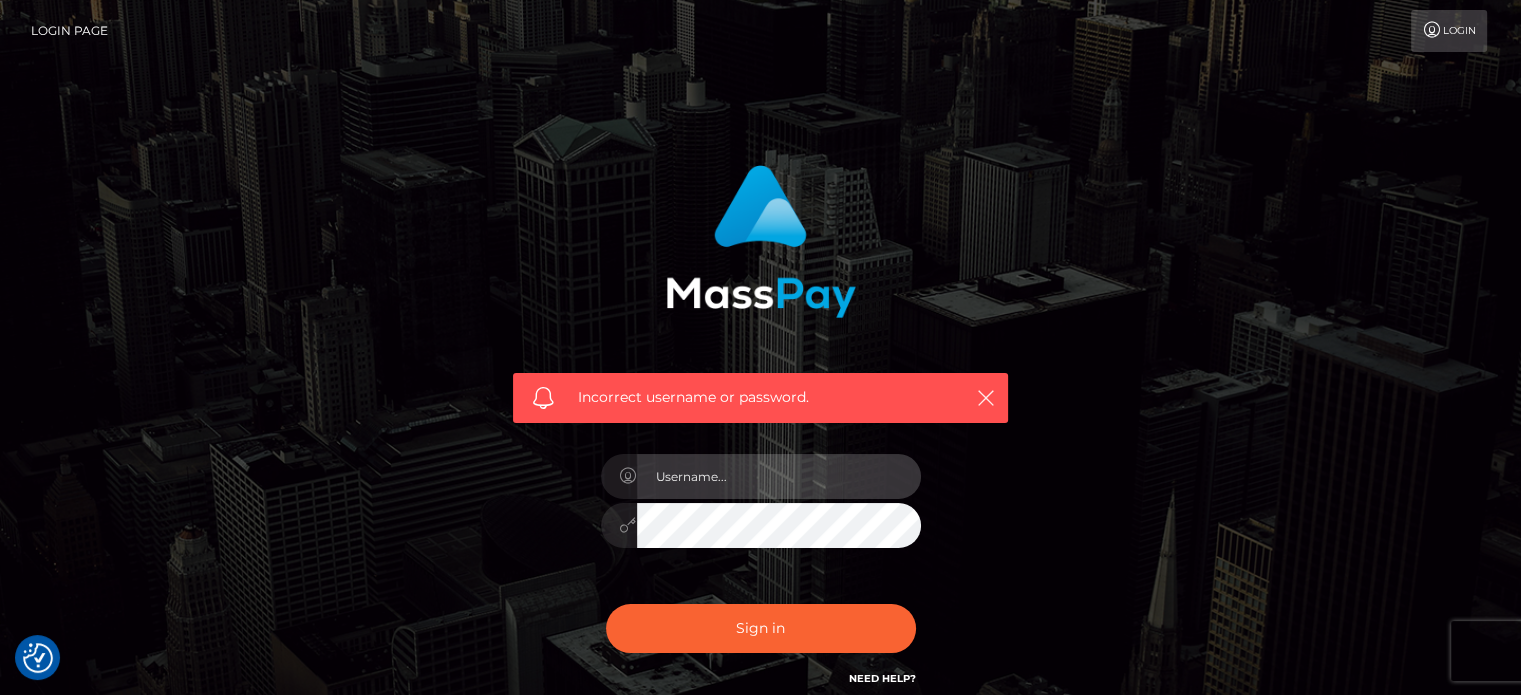 type on "calls.gnevo@gmail.com" 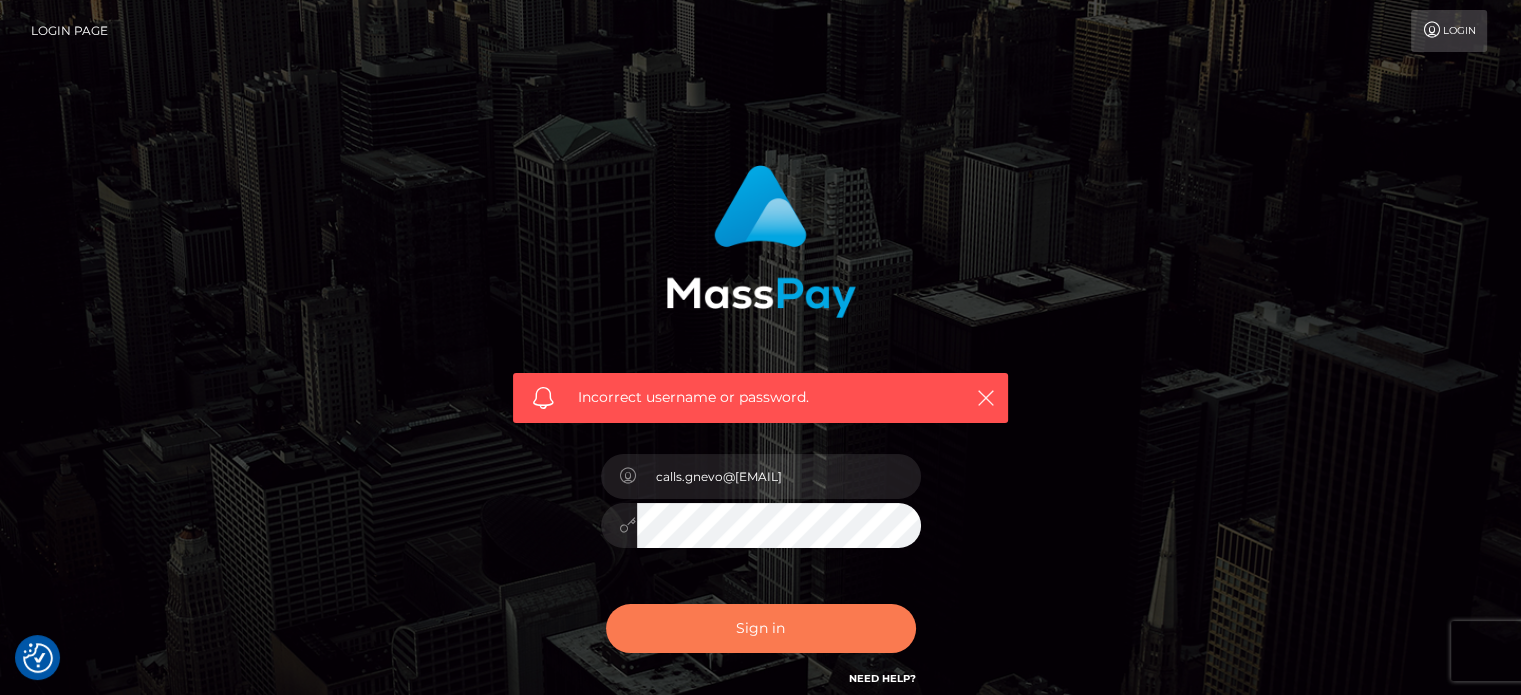 click on "Sign in" at bounding box center [761, 628] 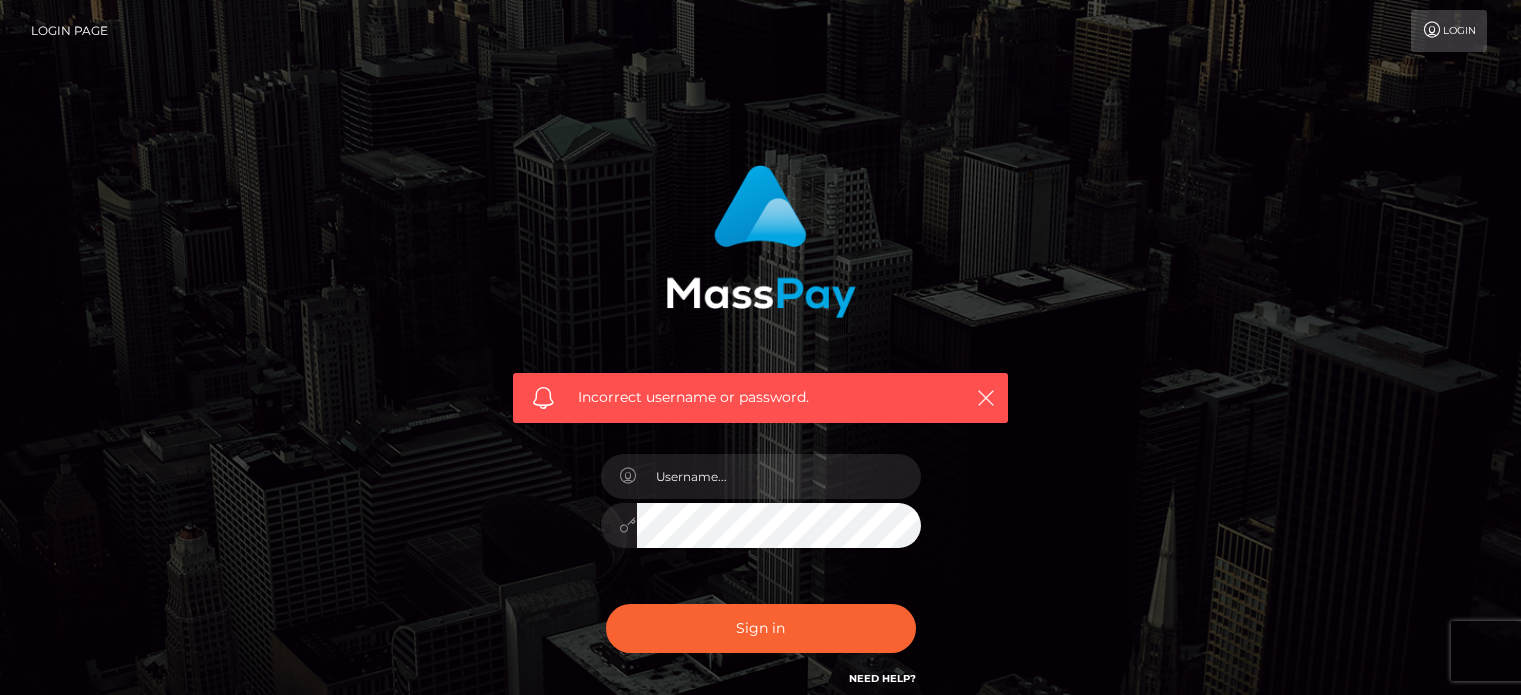 scroll, scrollTop: 0, scrollLeft: 0, axis: both 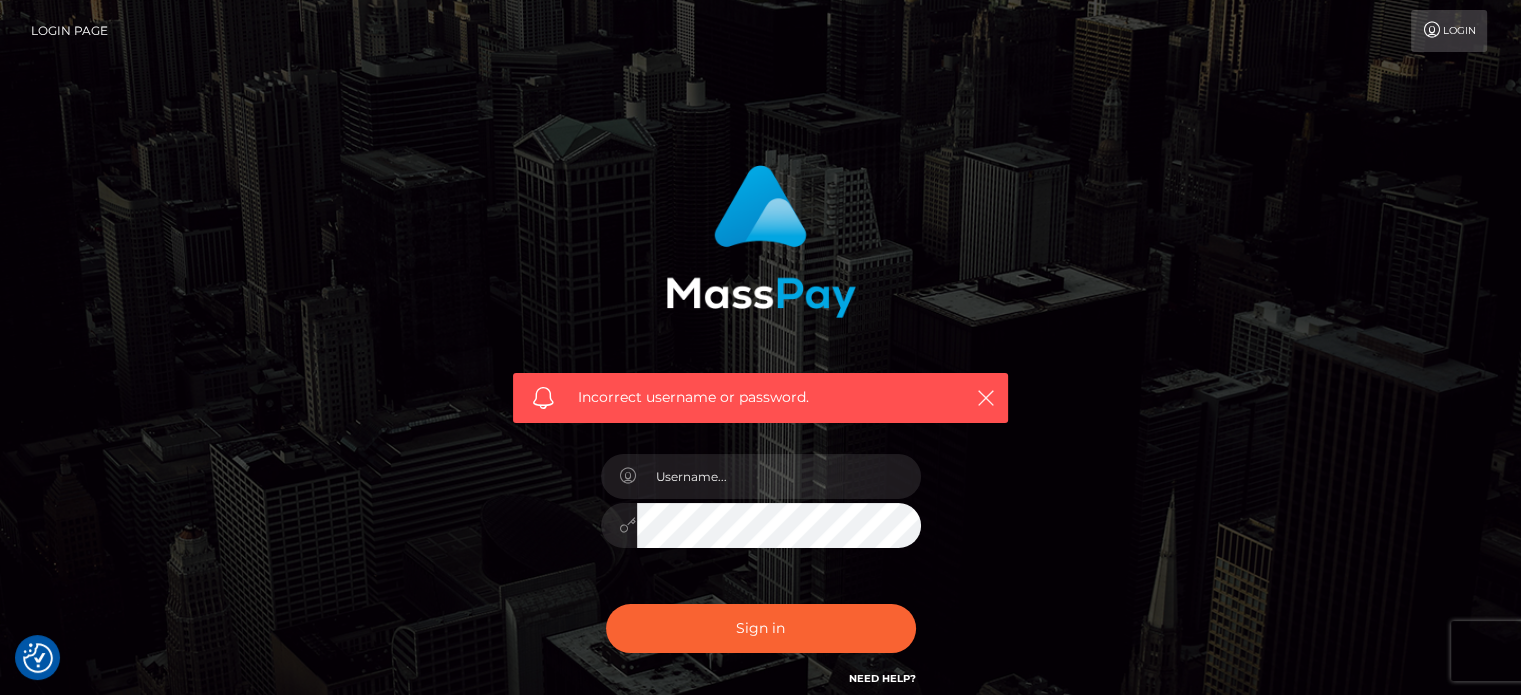 click on "Login" at bounding box center (1449, 31) 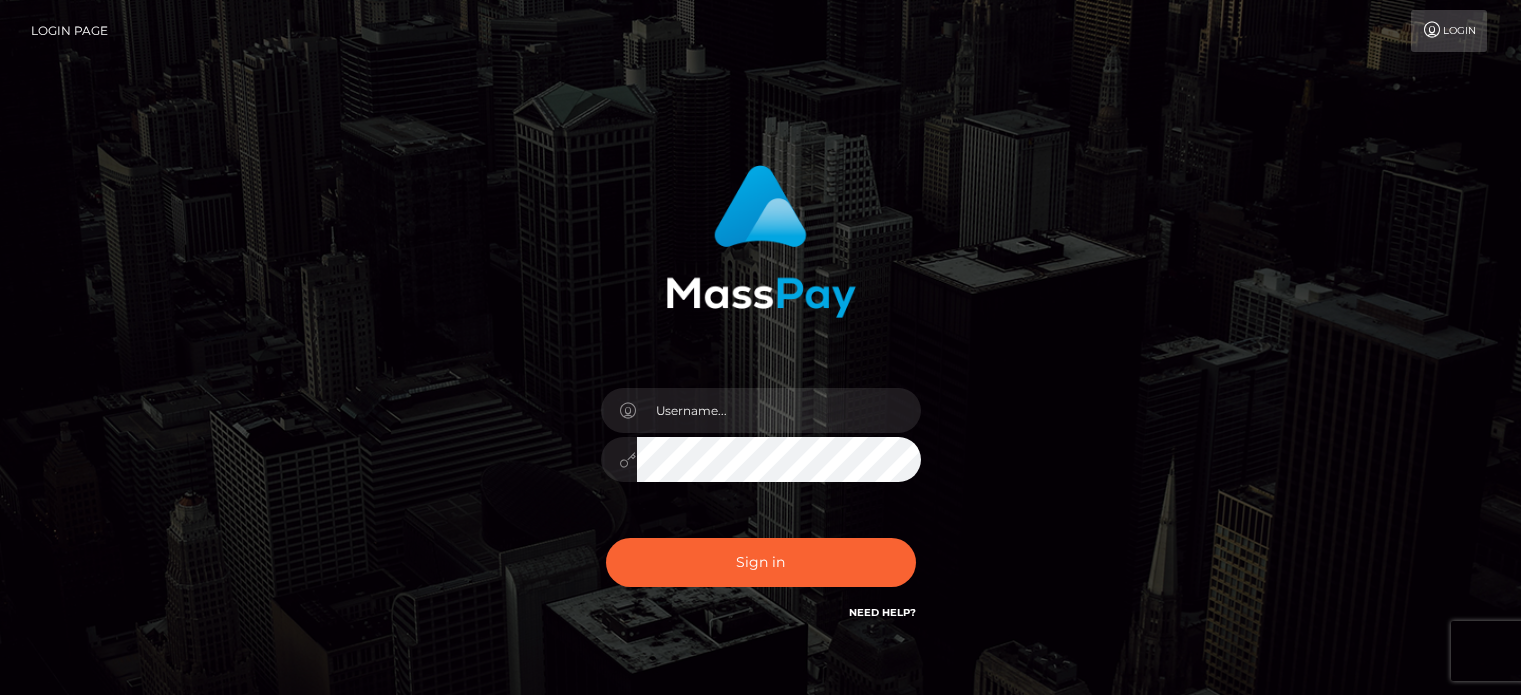 scroll, scrollTop: 0, scrollLeft: 0, axis: both 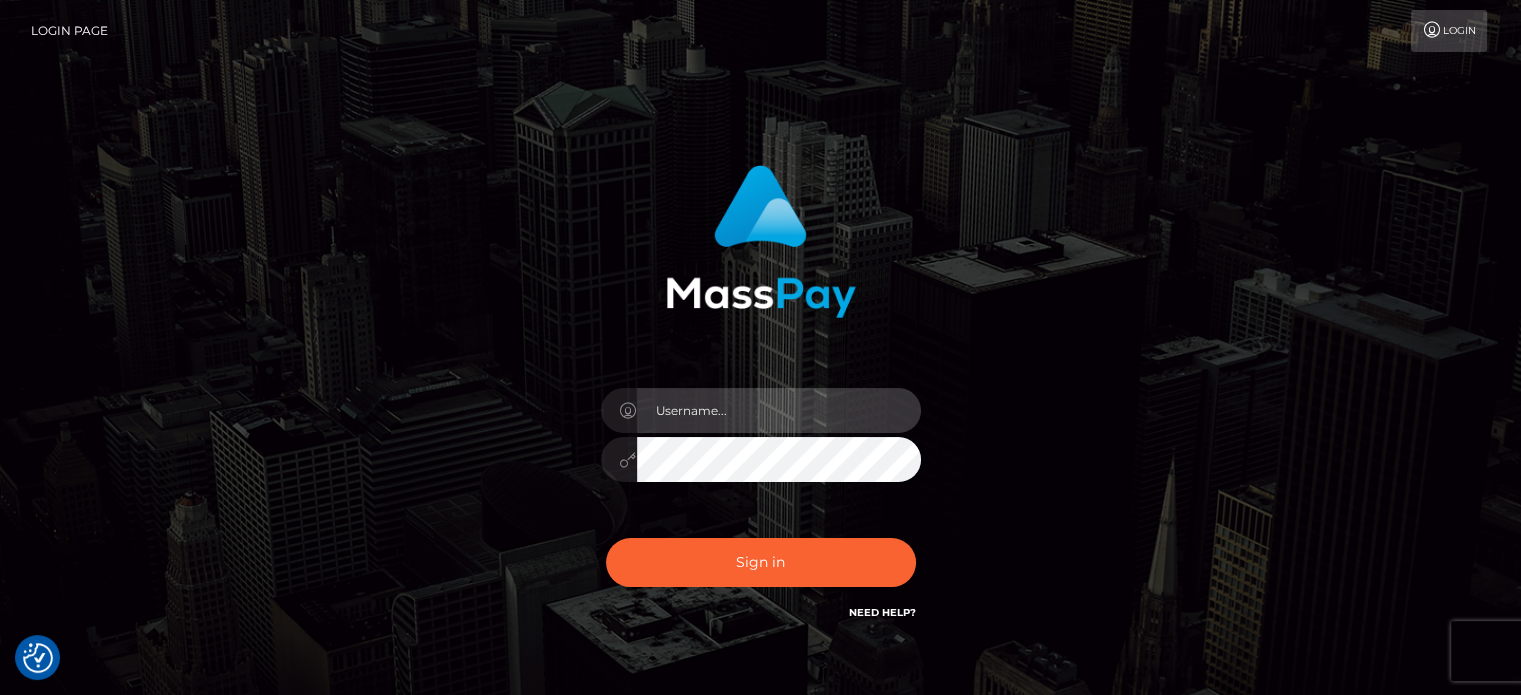 click at bounding box center (779, 410) 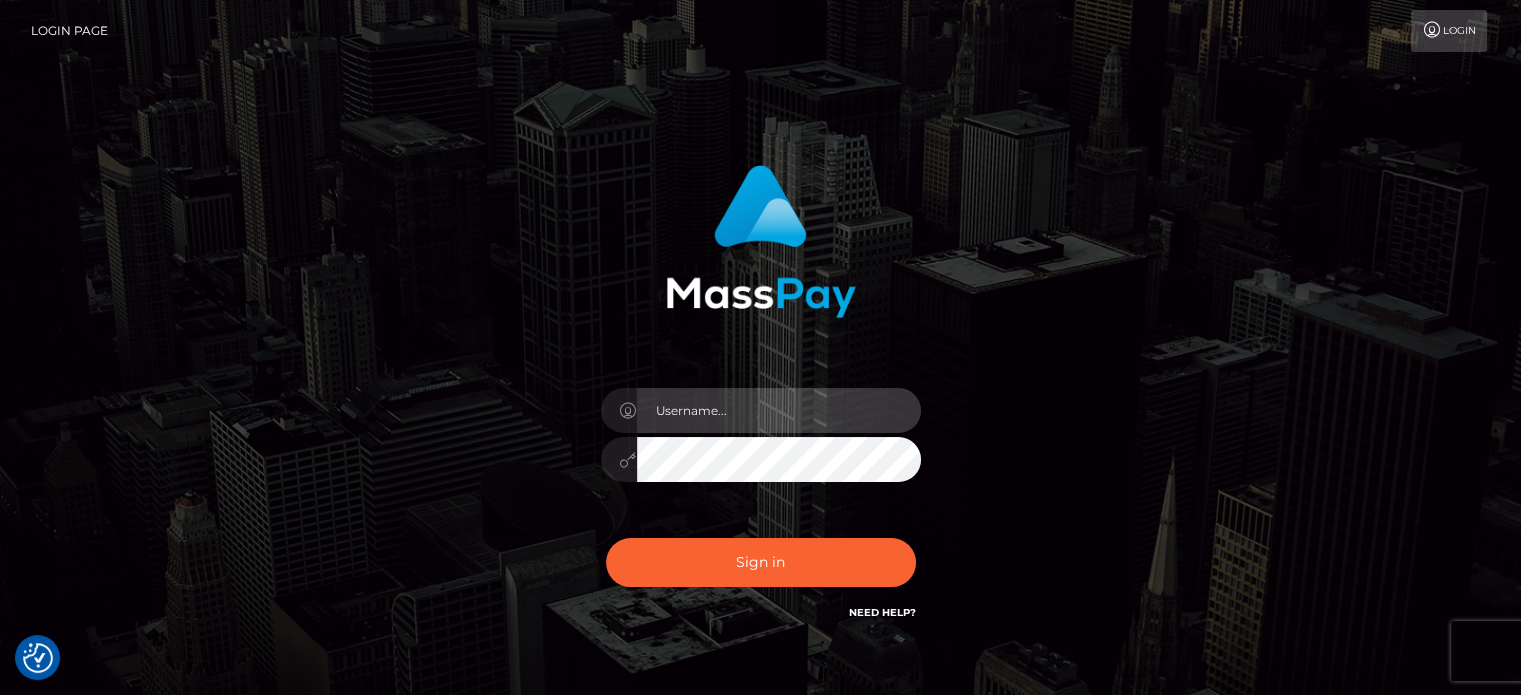 type on "calls.gnevo@gmail.com" 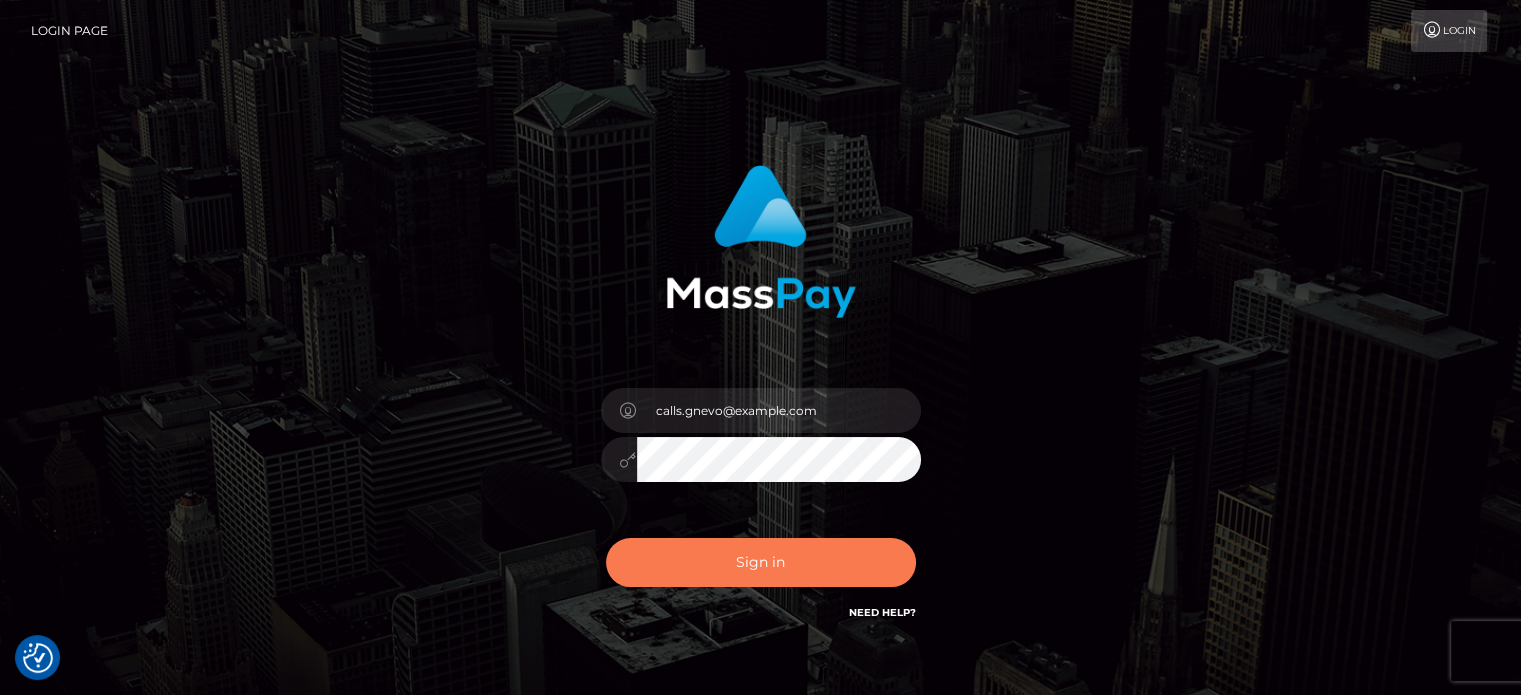 click on "Sign in" at bounding box center [761, 562] 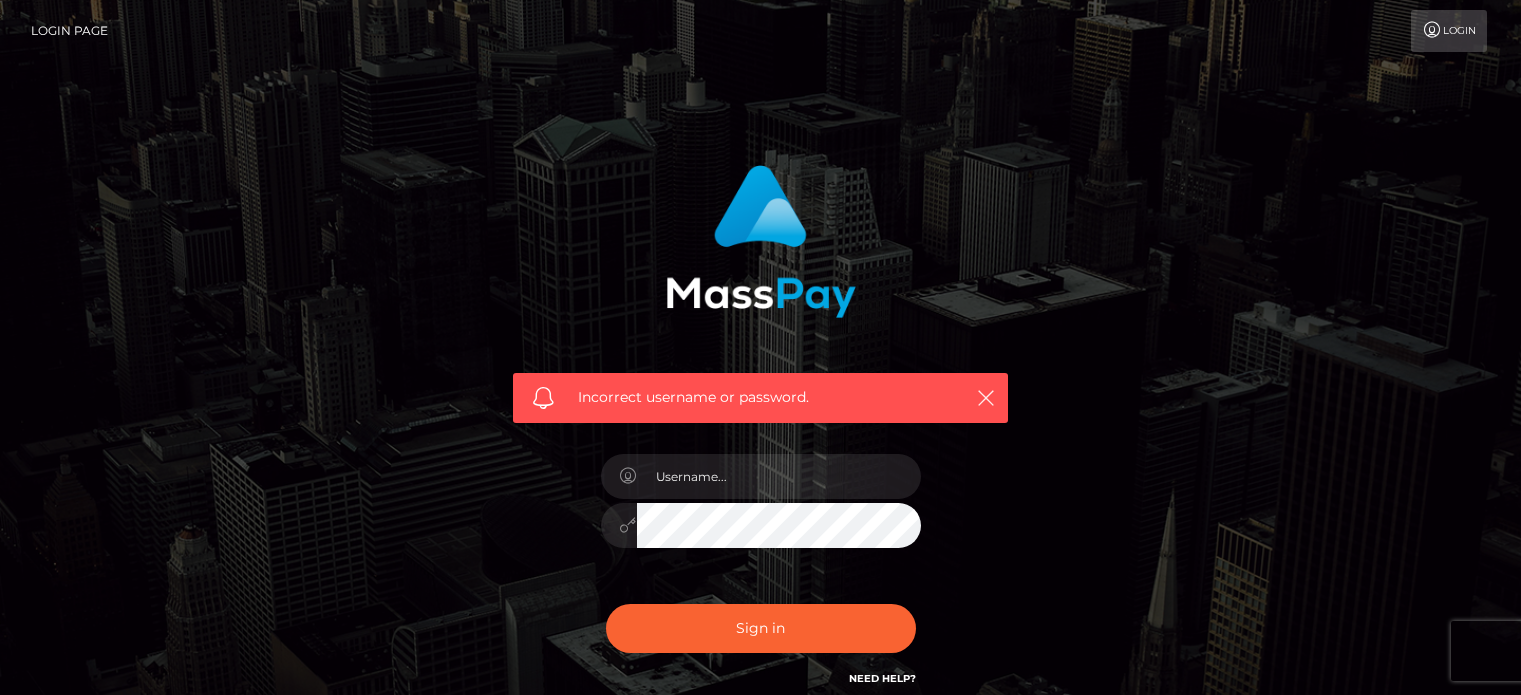scroll, scrollTop: 0, scrollLeft: 0, axis: both 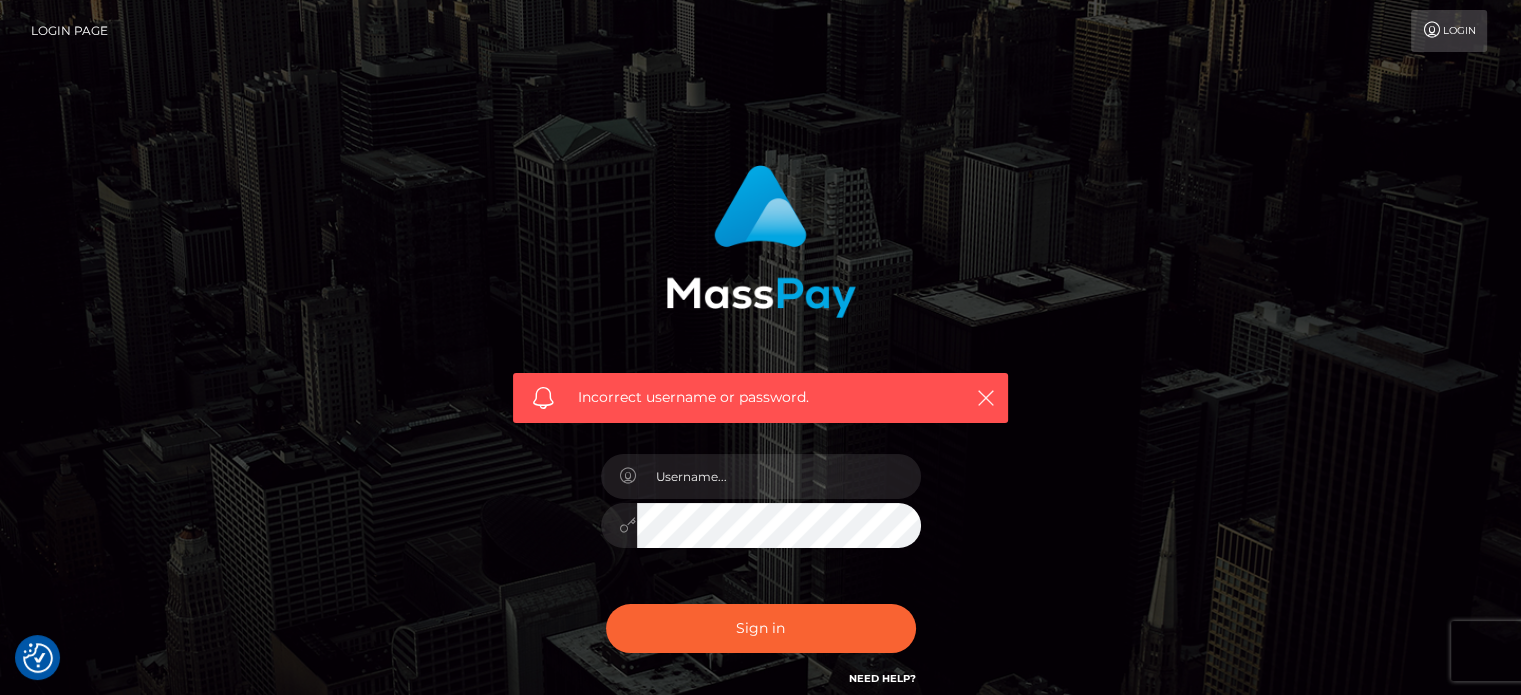 click on "Need
Help?" at bounding box center [882, 678] 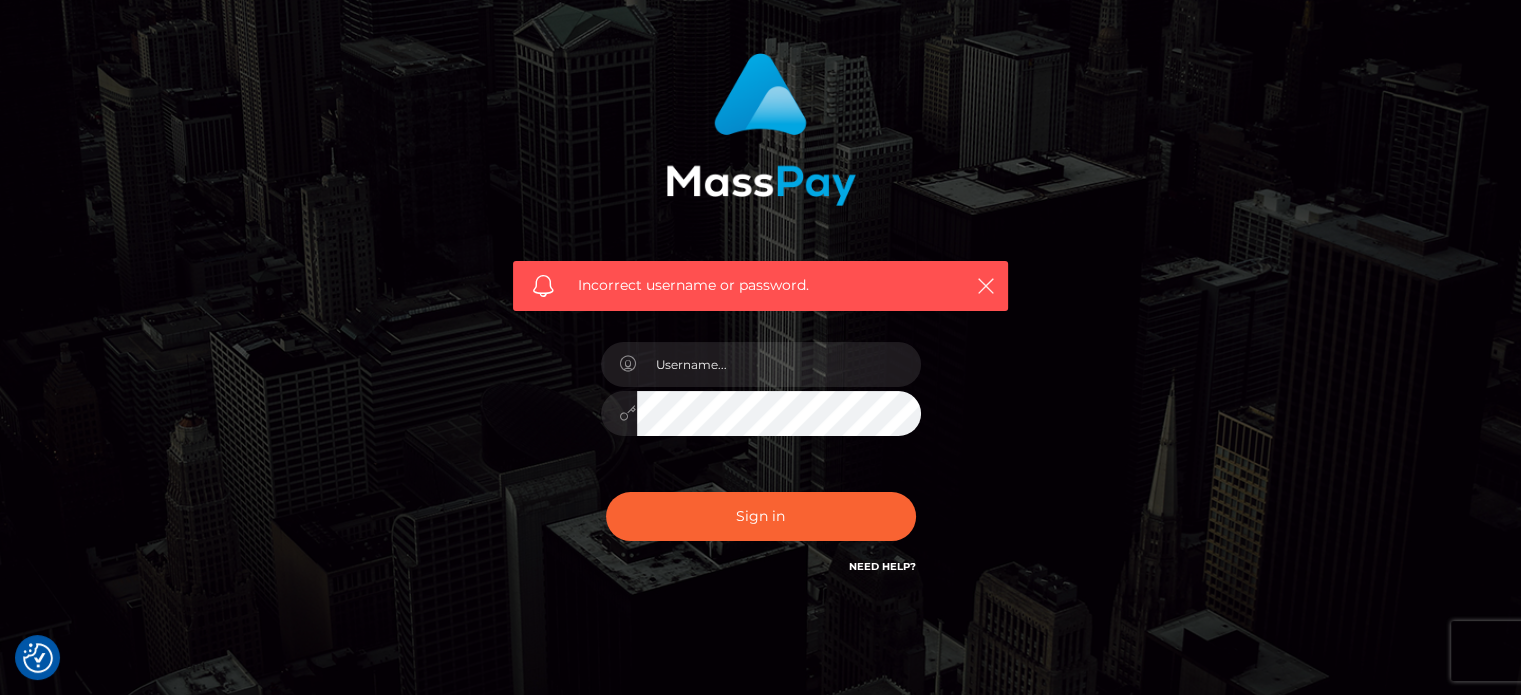 scroll, scrollTop: 0, scrollLeft: 0, axis: both 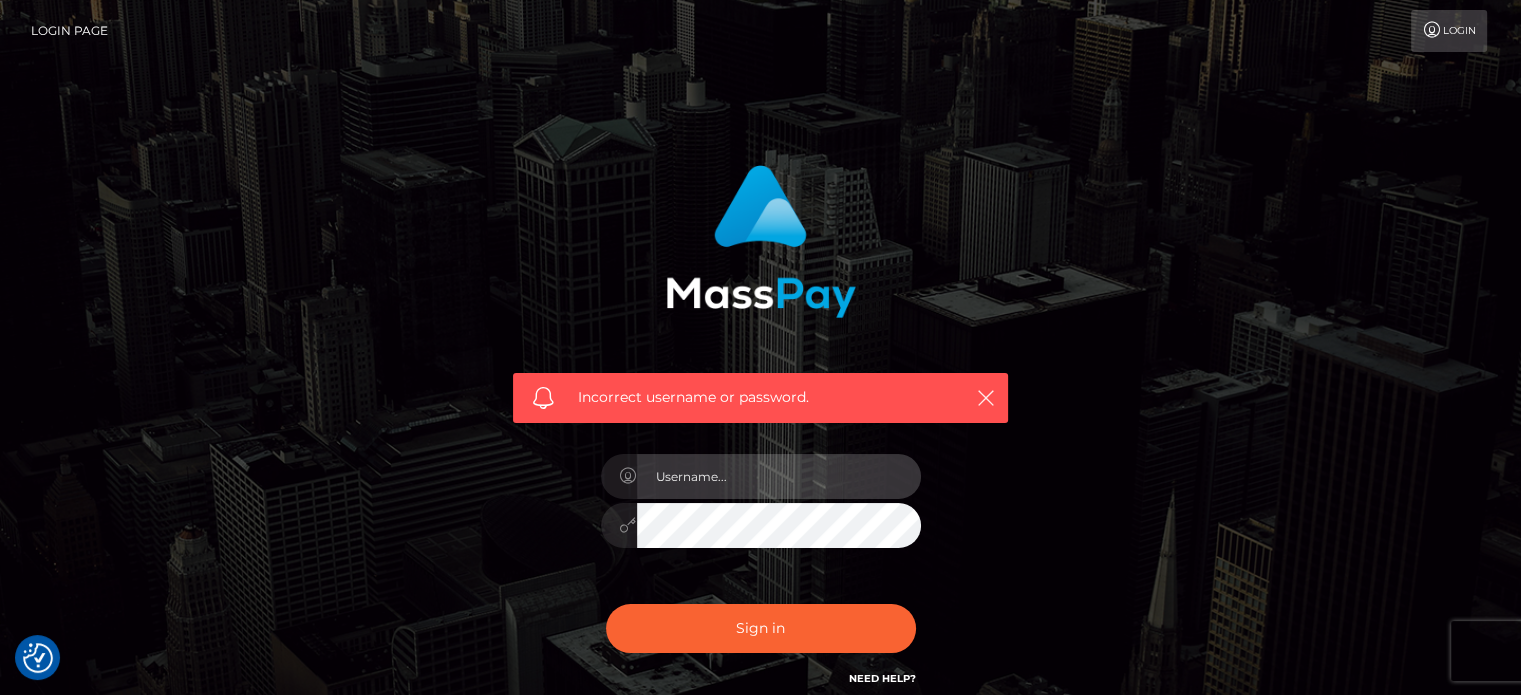 click at bounding box center (779, 476) 